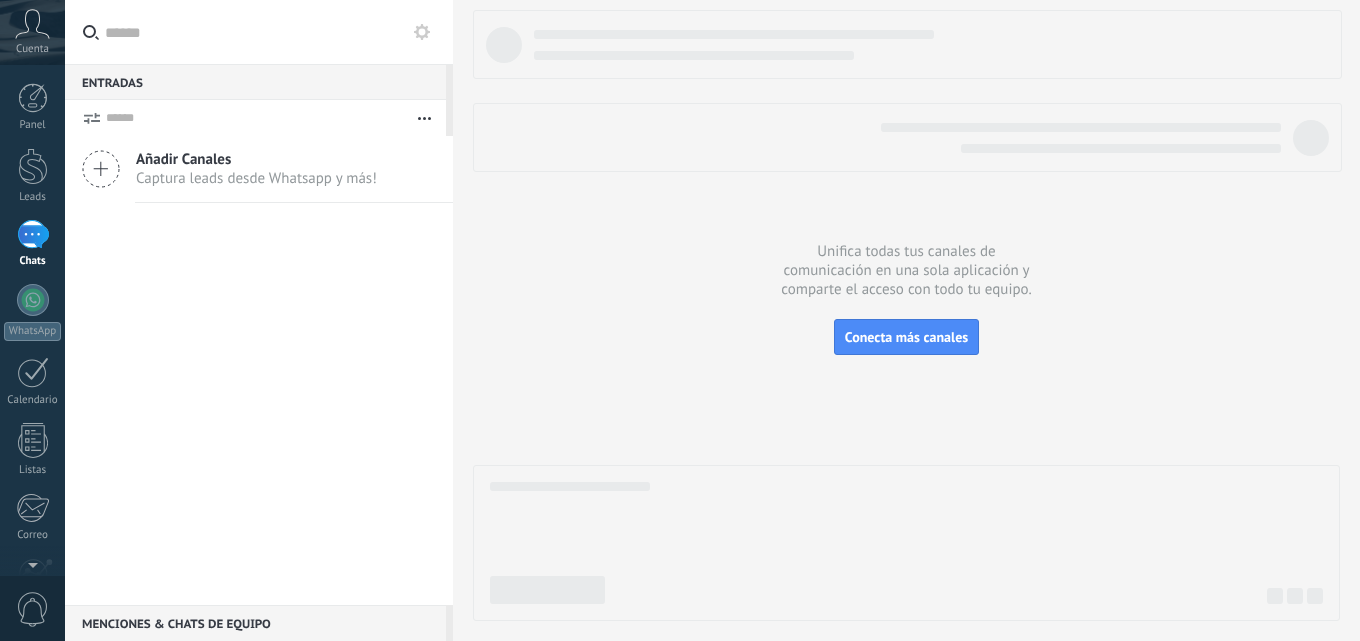 scroll, scrollTop: 0, scrollLeft: 0, axis: both 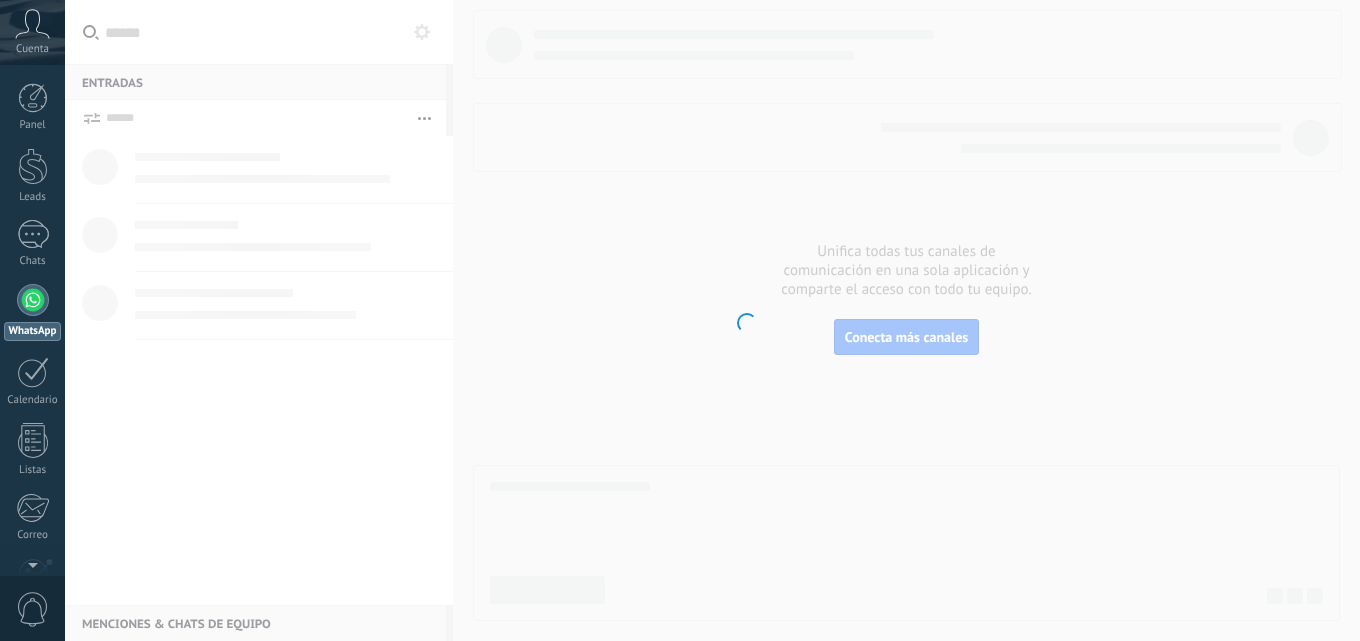 click on "Cuenta" at bounding box center (32, 49) 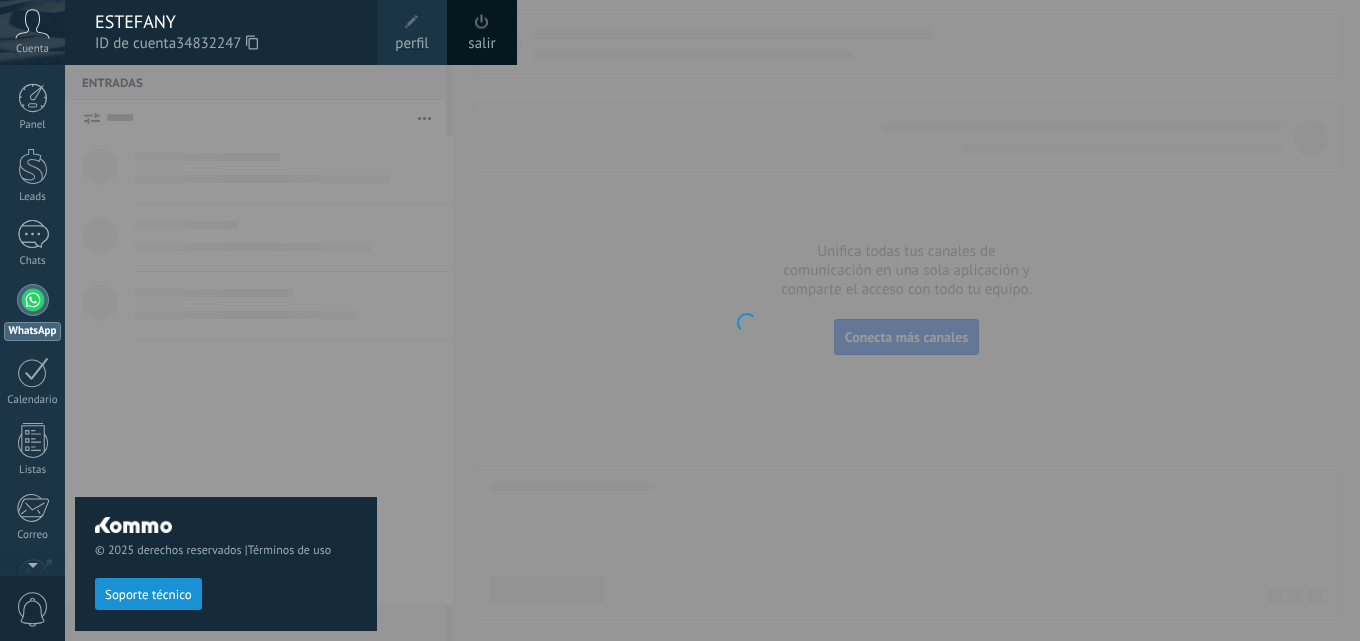 scroll, scrollTop: 0, scrollLeft: 0, axis: both 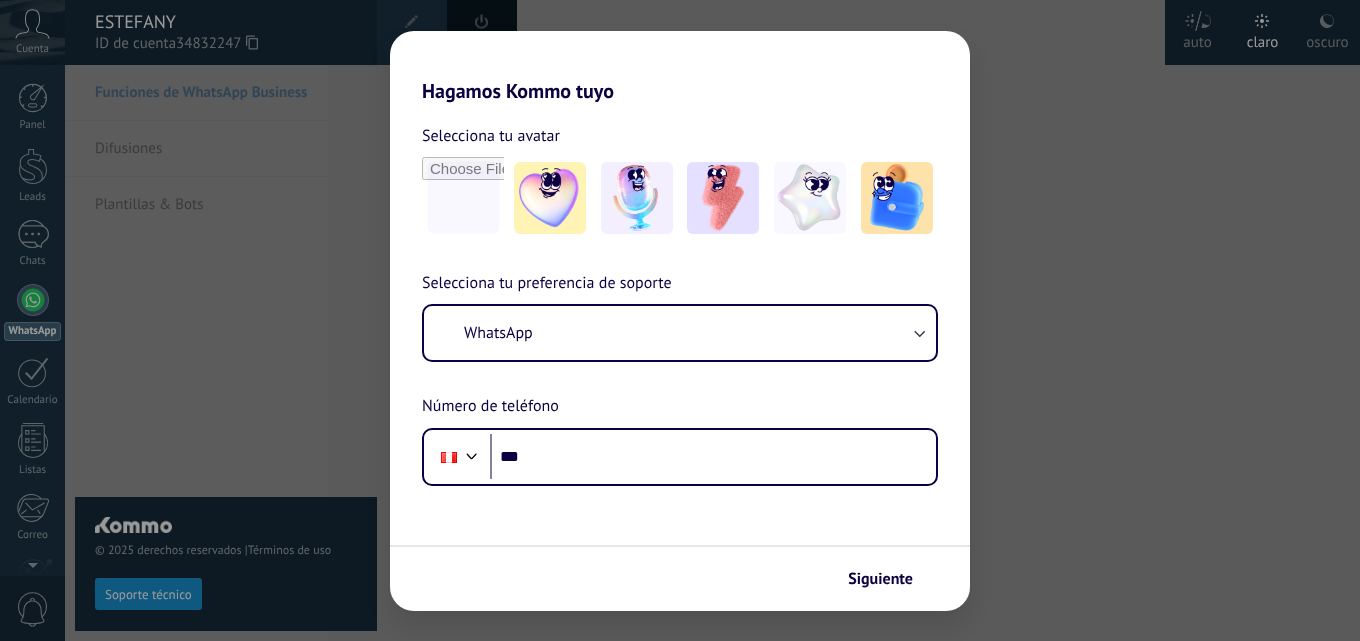 click at bounding box center (723, 198) 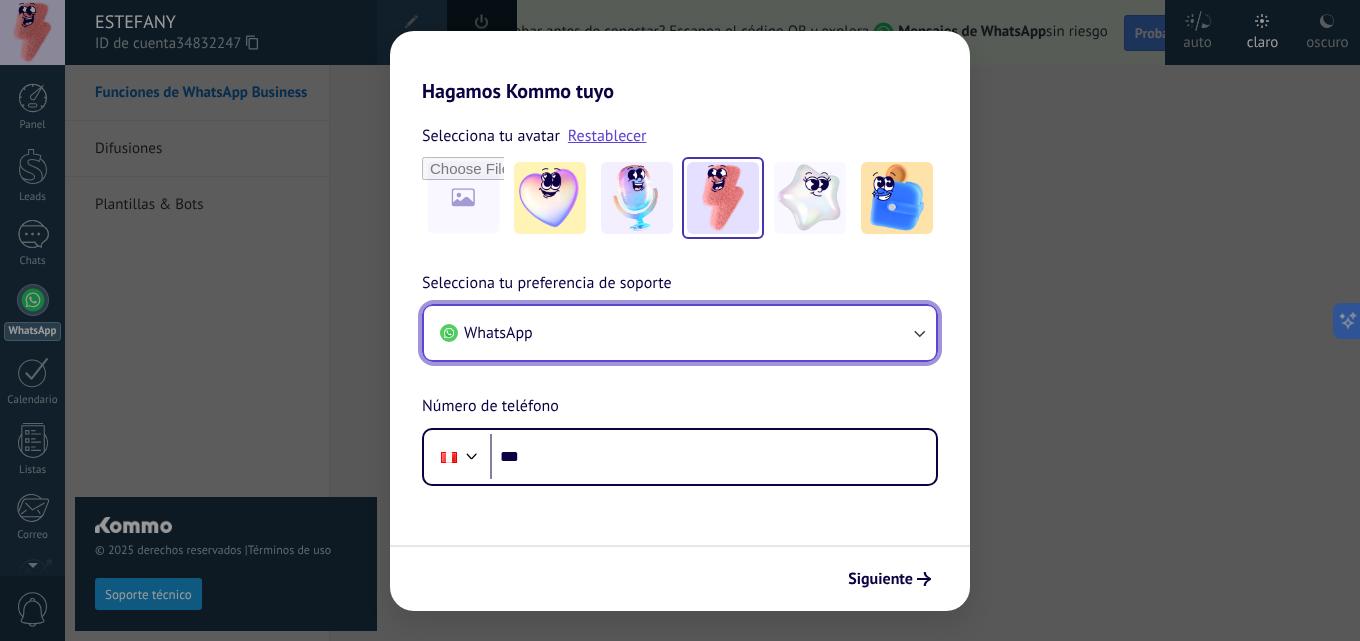 click on "WhatsApp" at bounding box center [680, 333] 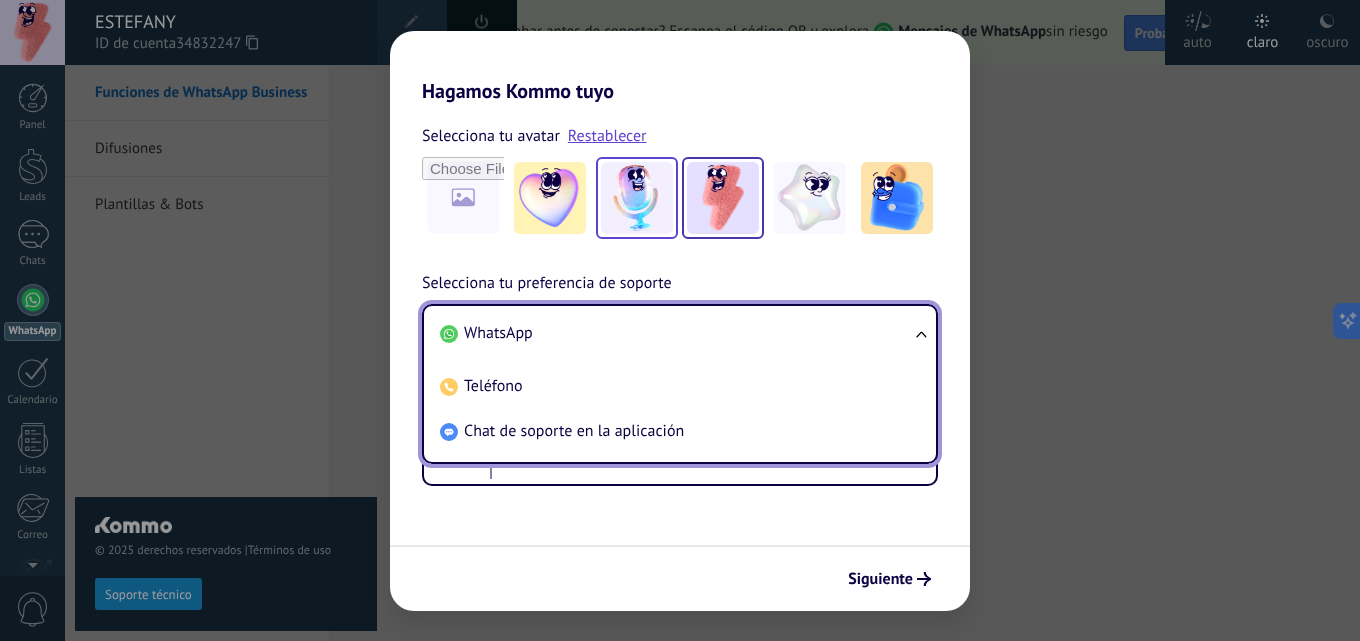 click at bounding box center (637, 198) 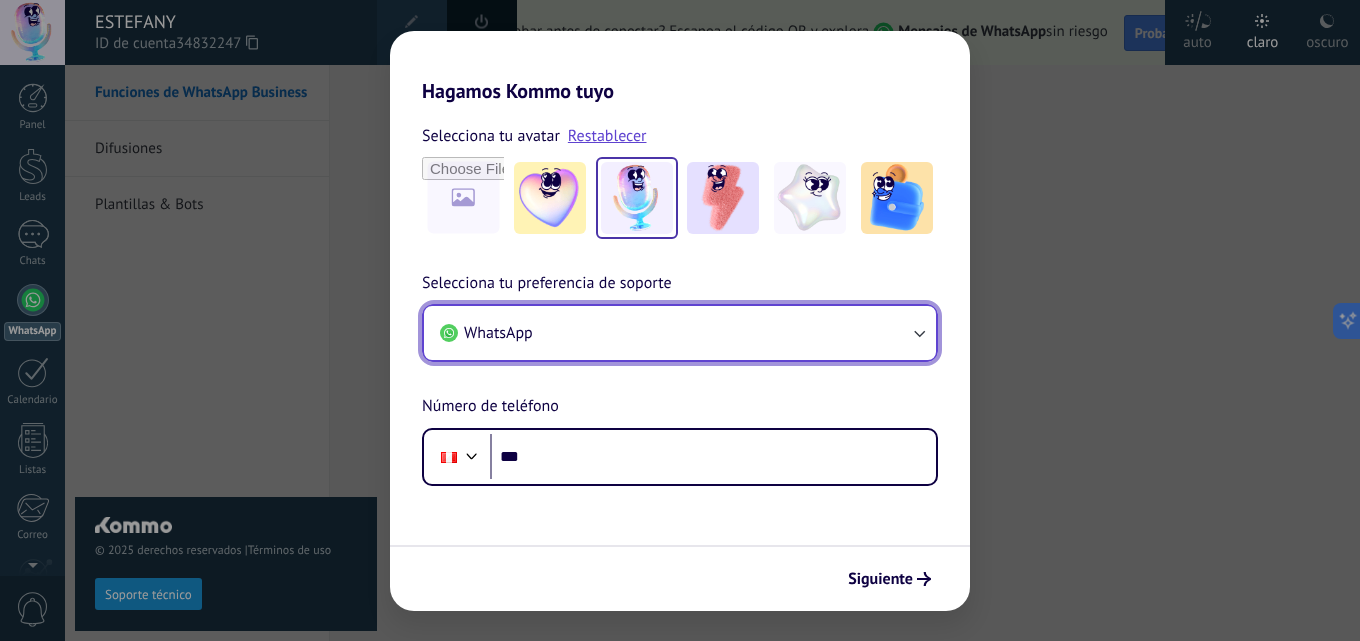 click on "WhatsApp" at bounding box center [680, 333] 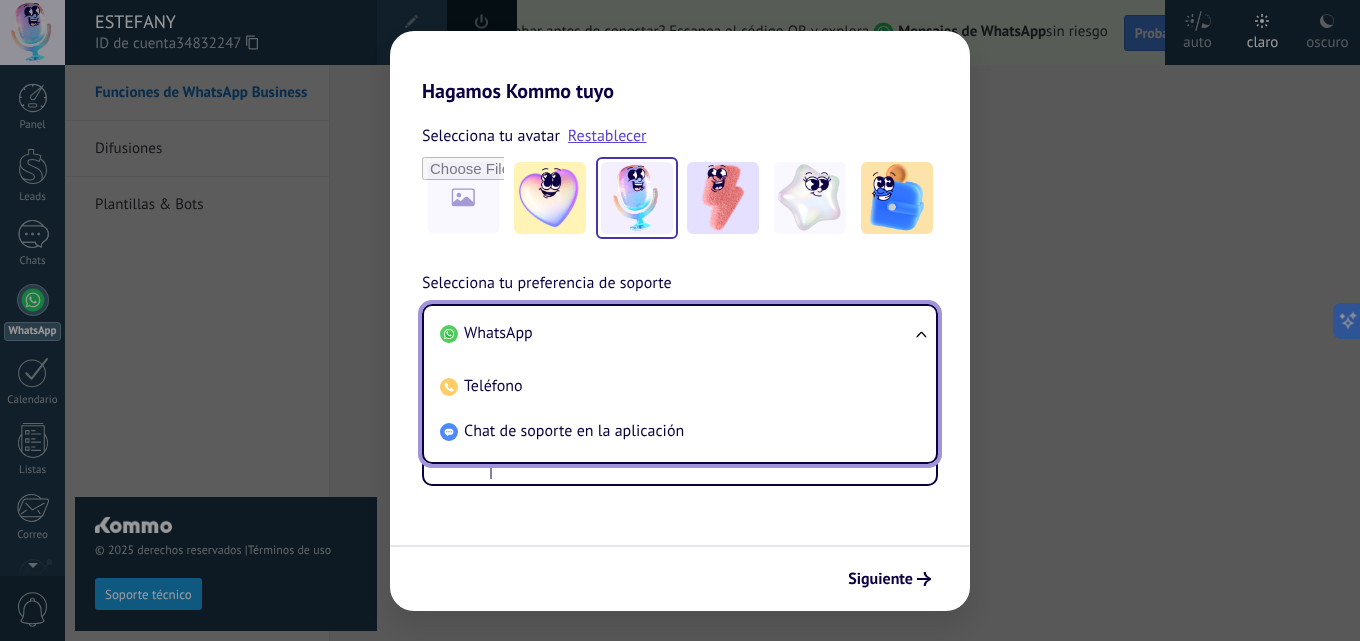 click on "WhatsApp" at bounding box center [498, 333] 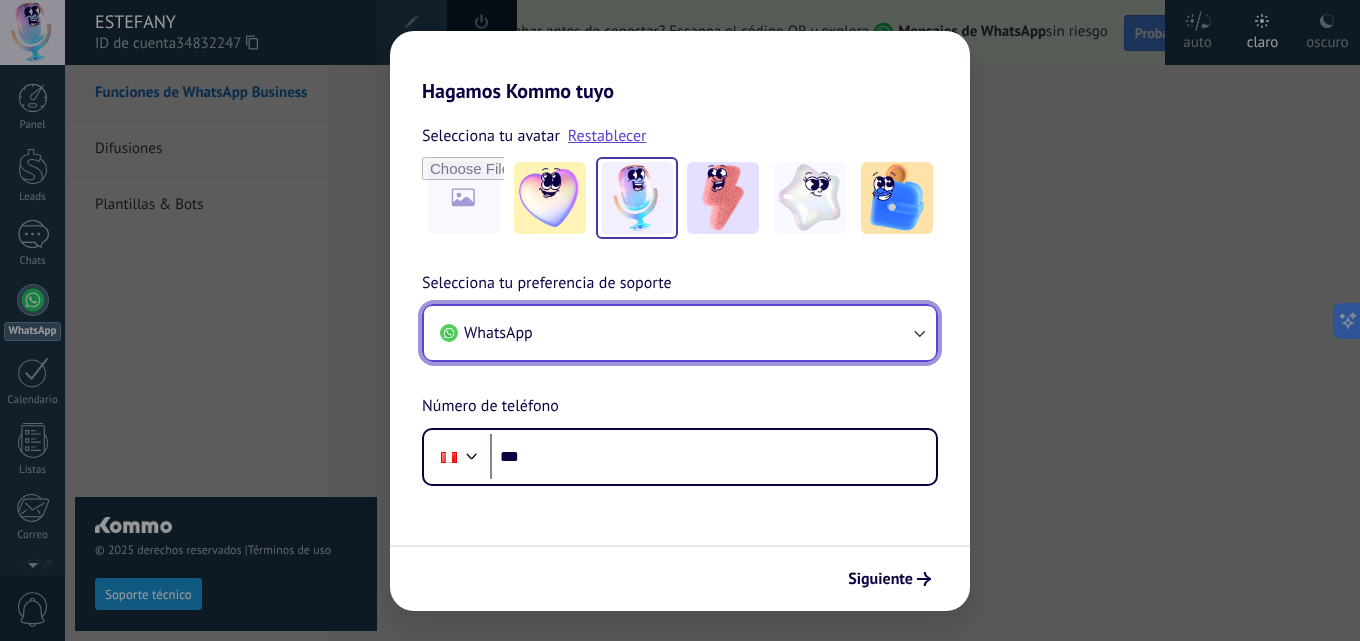 click on "WhatsApp" at bounding box center [680, 333] 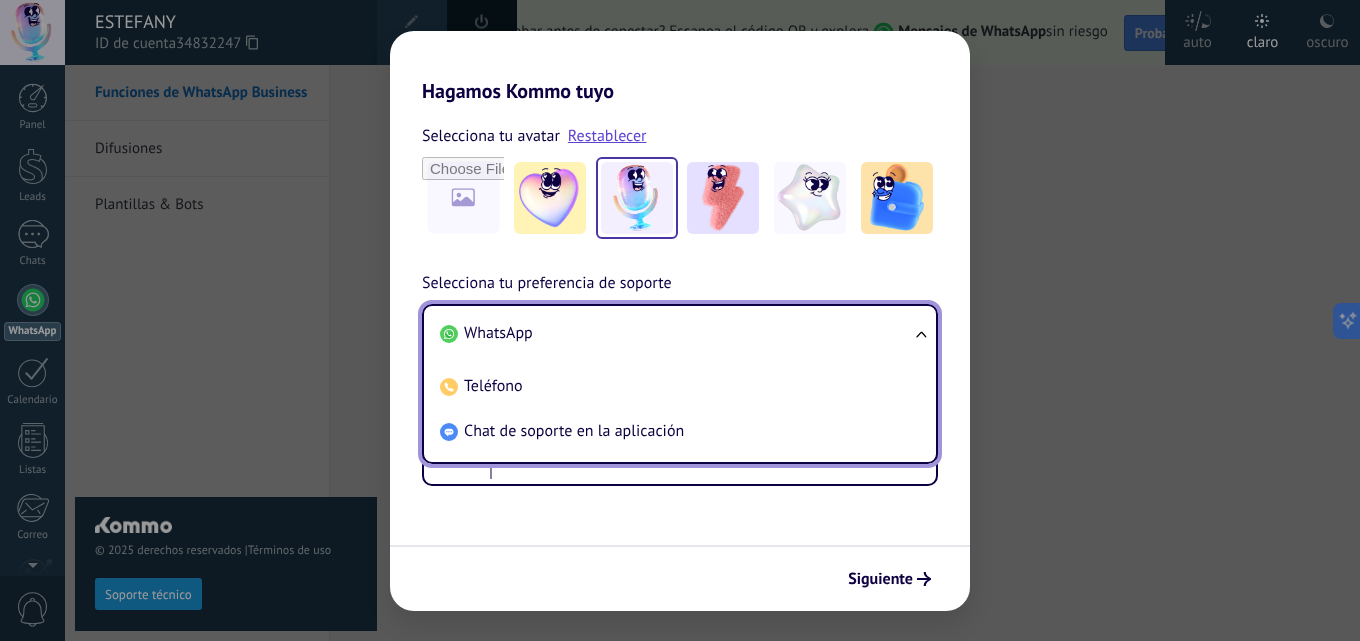 click on "WhatsApp" at bounding box center [498, 333] 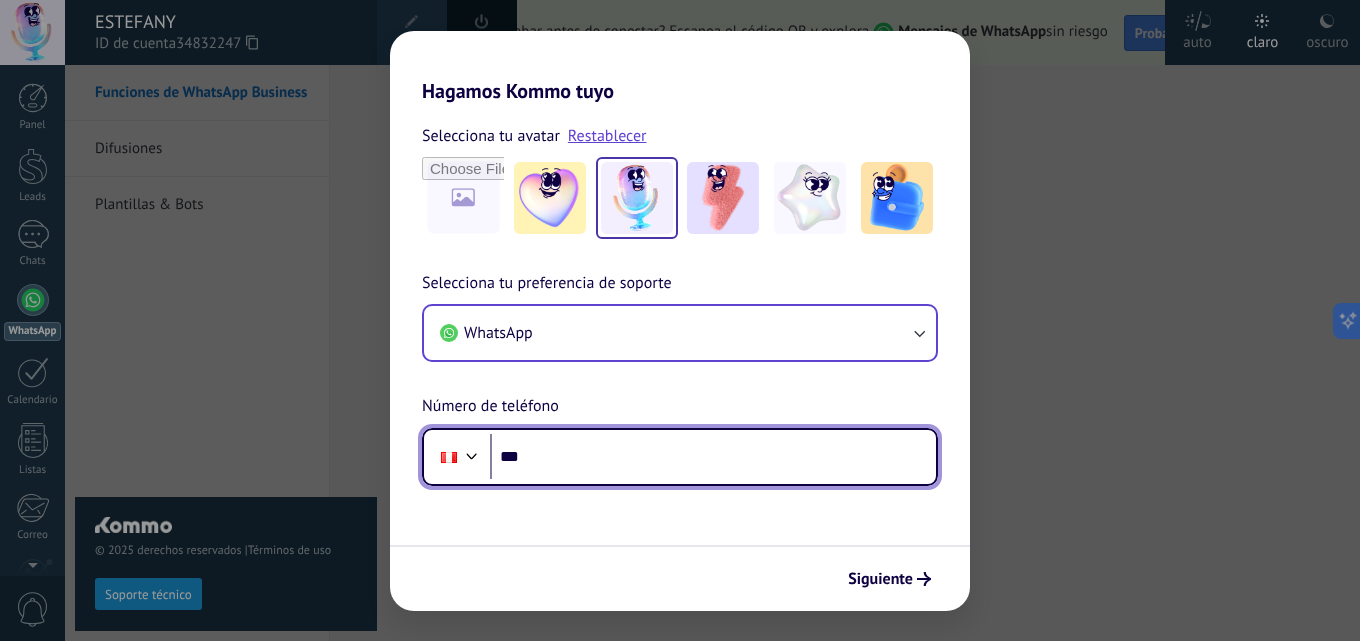 click on "***" at bounding box center [713, 457] 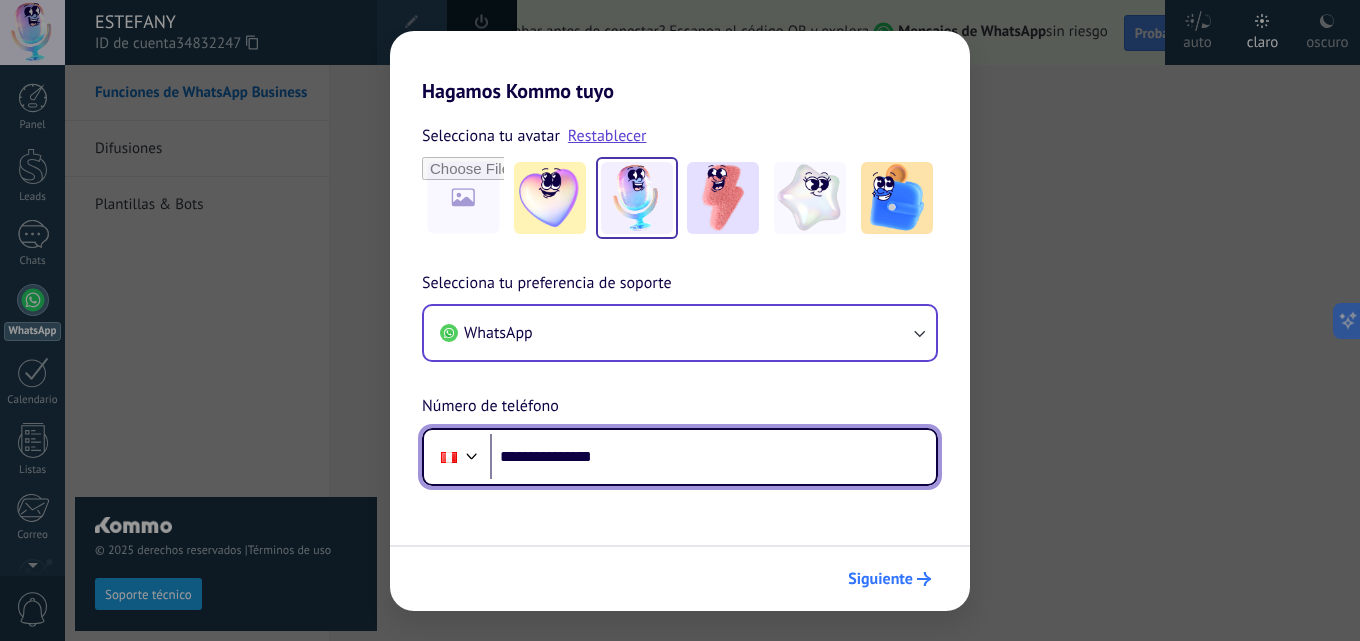 type on "**********" 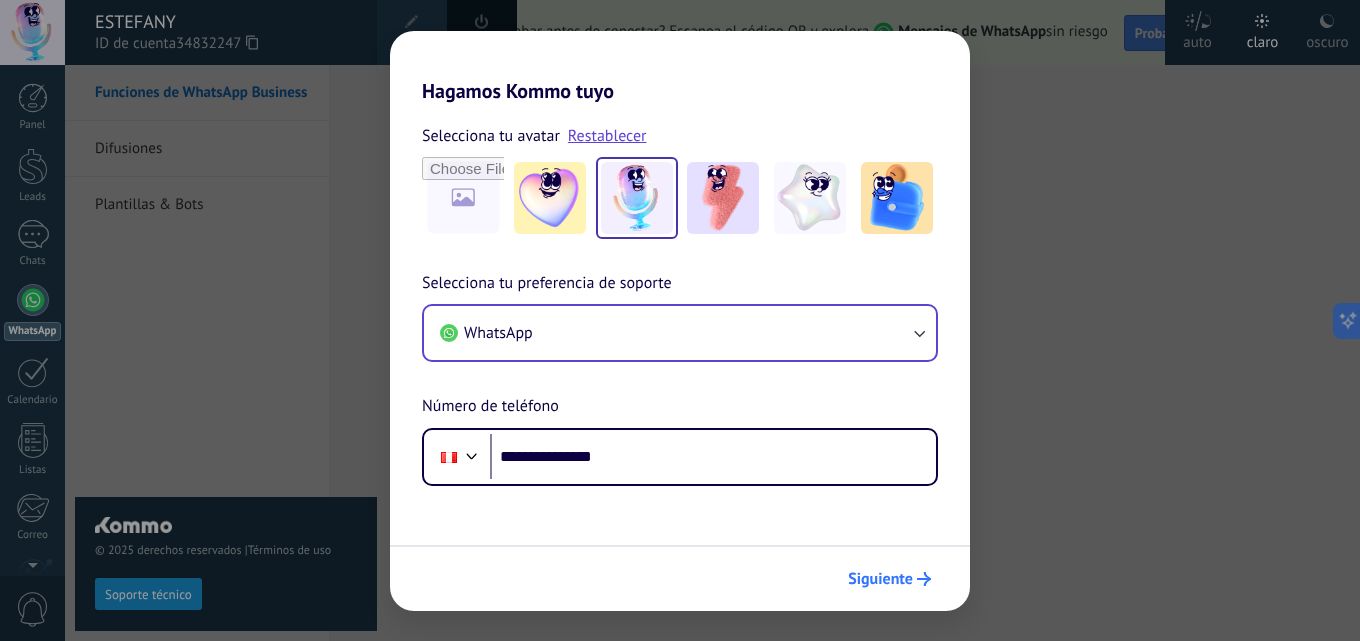 click on "Siguiente" at bounding box center (880, 579) 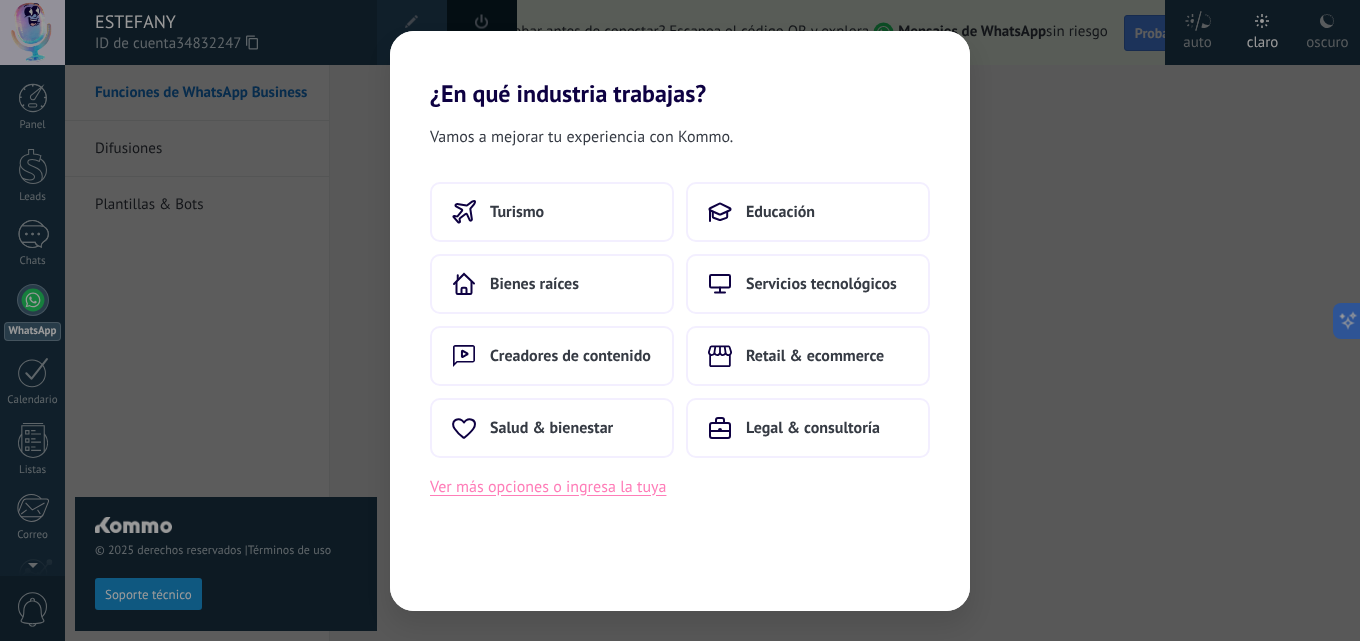click on "Ver más opciones o ingresa la tuya" at bounding box center [548, 487] 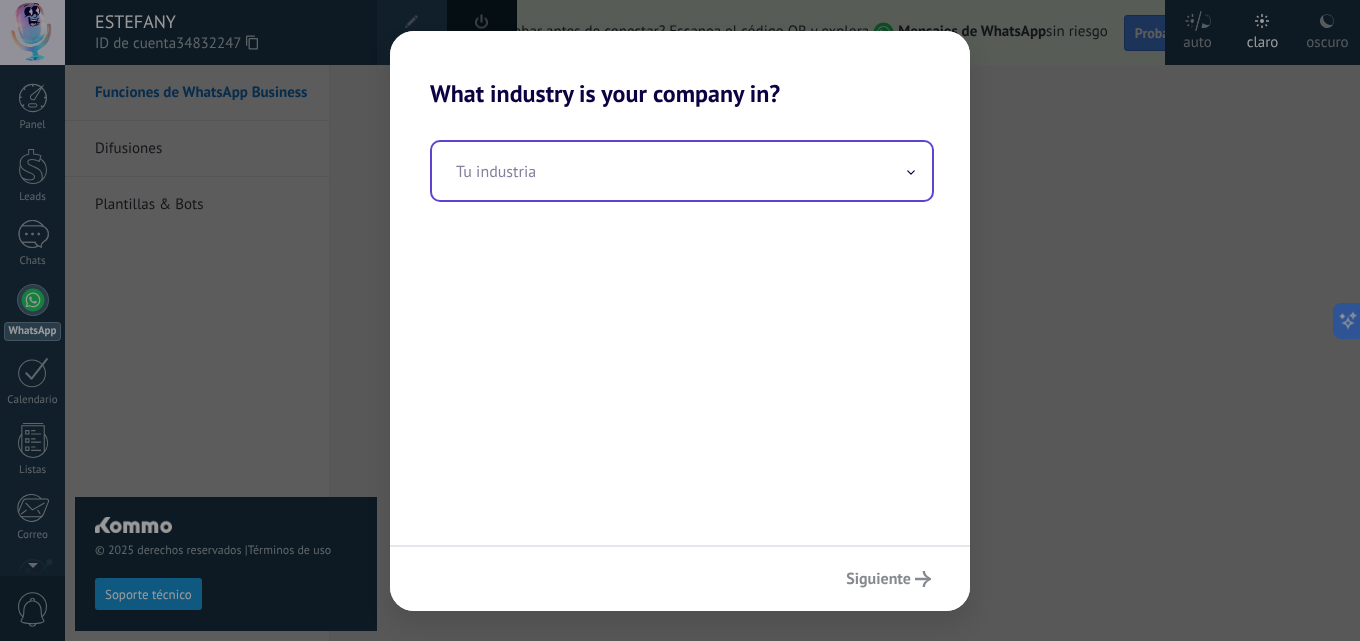 click at bounding box center (682, 171) 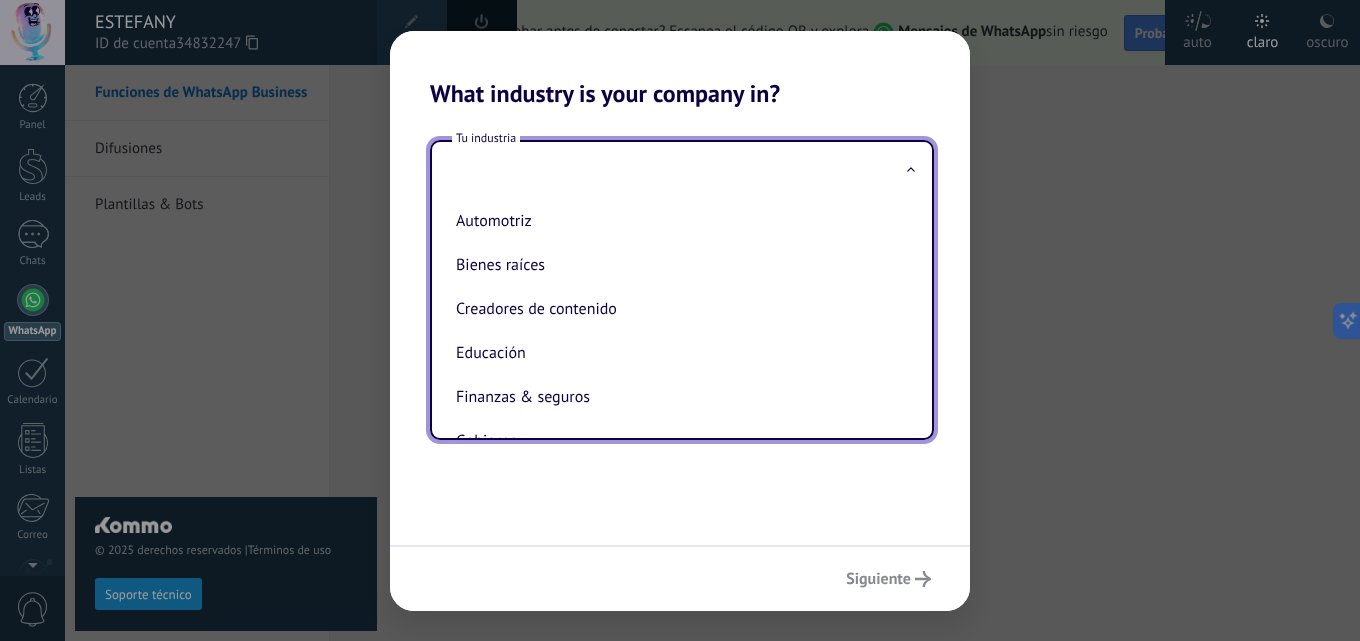 scroll, scrollTop: 0, scrollLeft: 0, axis: both 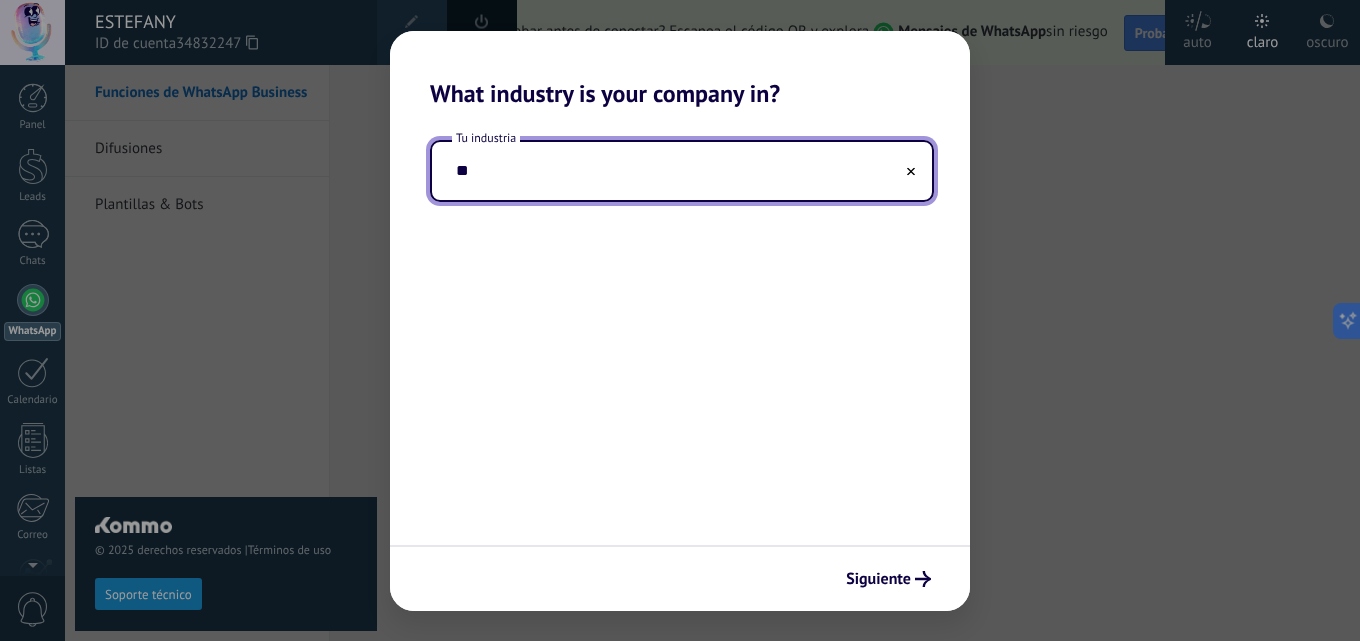 type on "***" 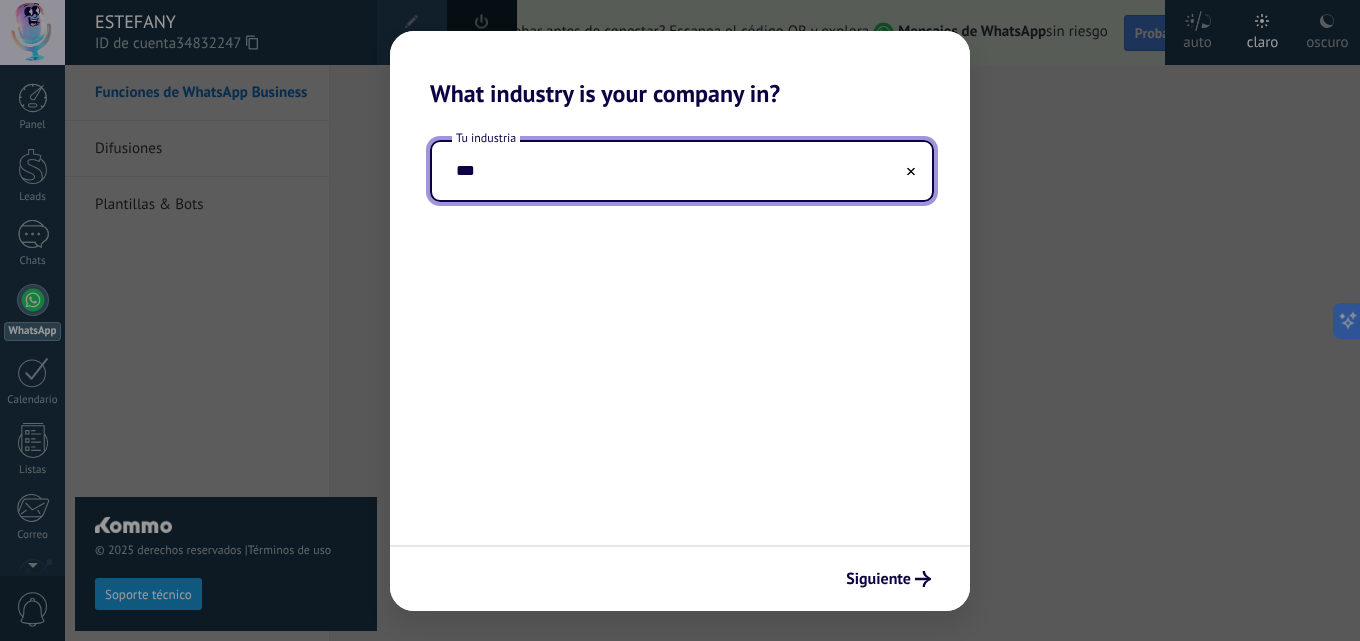click on "What industry is your company in? Tu industria *** Siguiente" at bounding box center (680, 320) 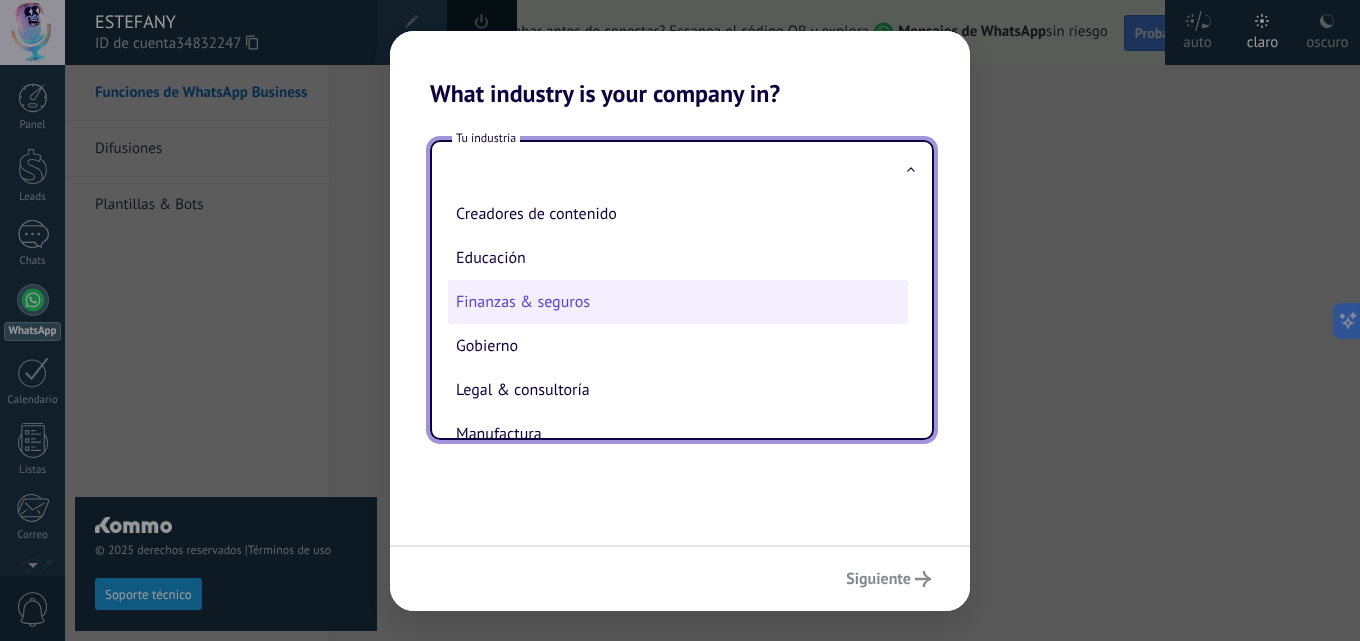 scroll, scrollTop: 200, scrollLeft: 0, axis: vertical 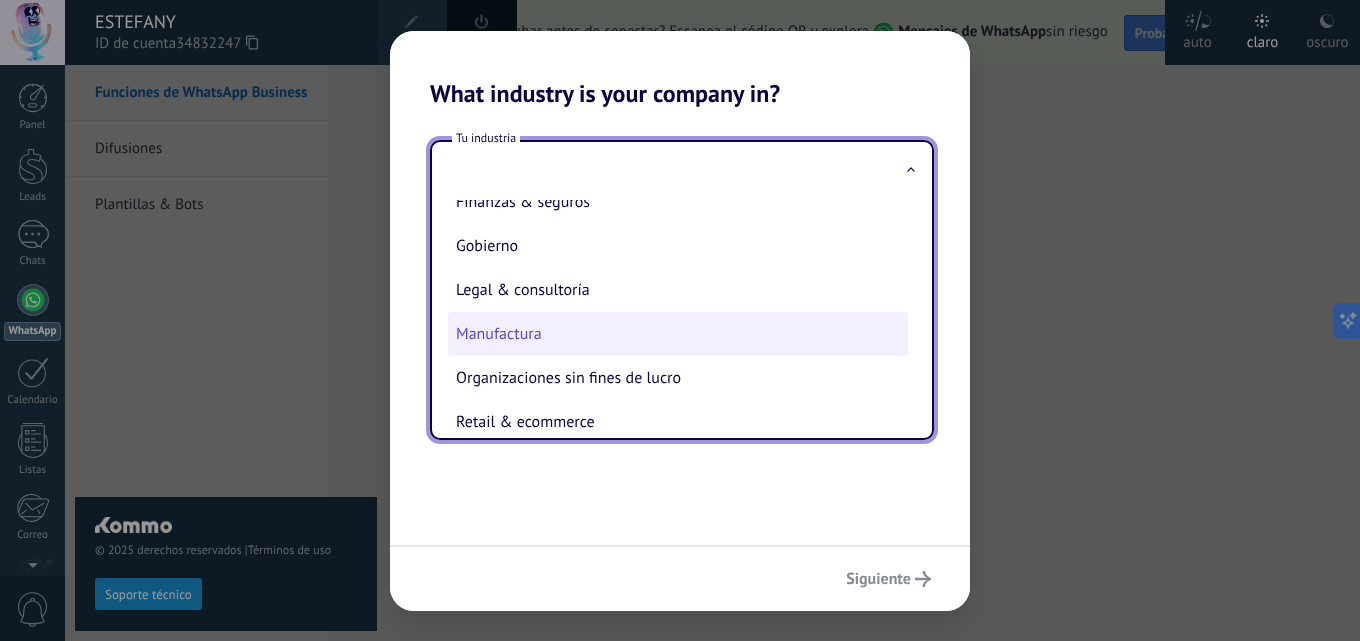 click on "Manufactura" at bounding box center [678, 334] 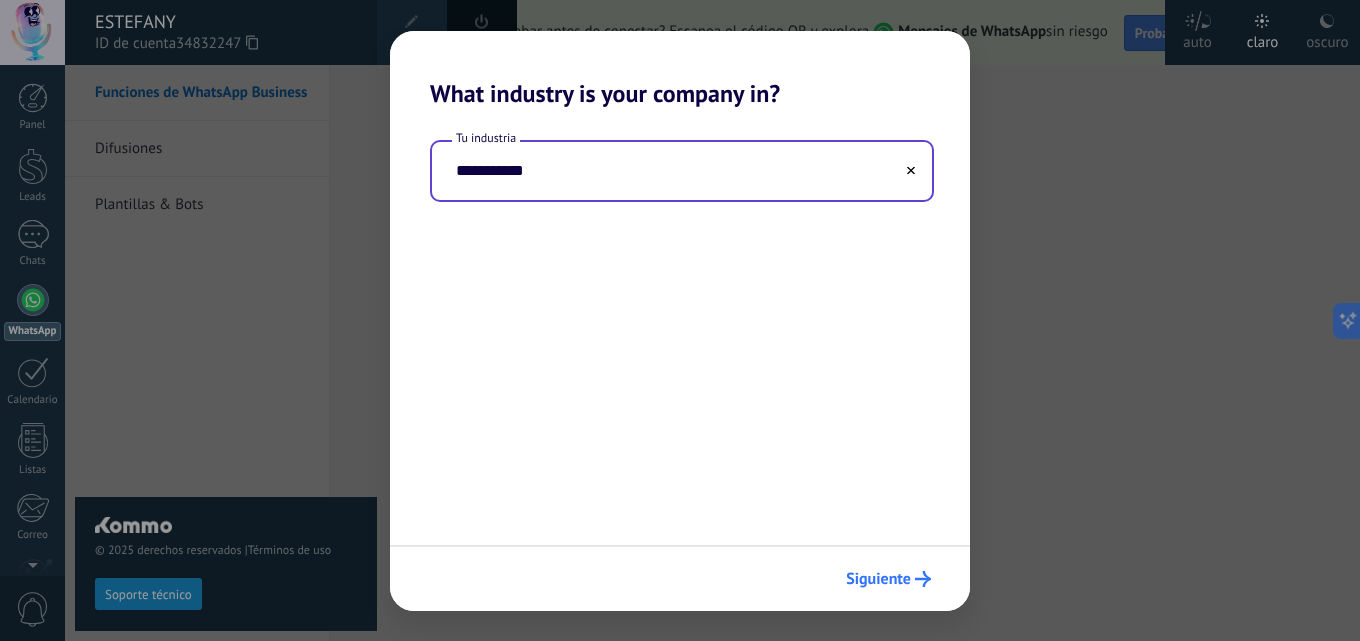 click on "Siguiente" at bounding box center [878, 579] 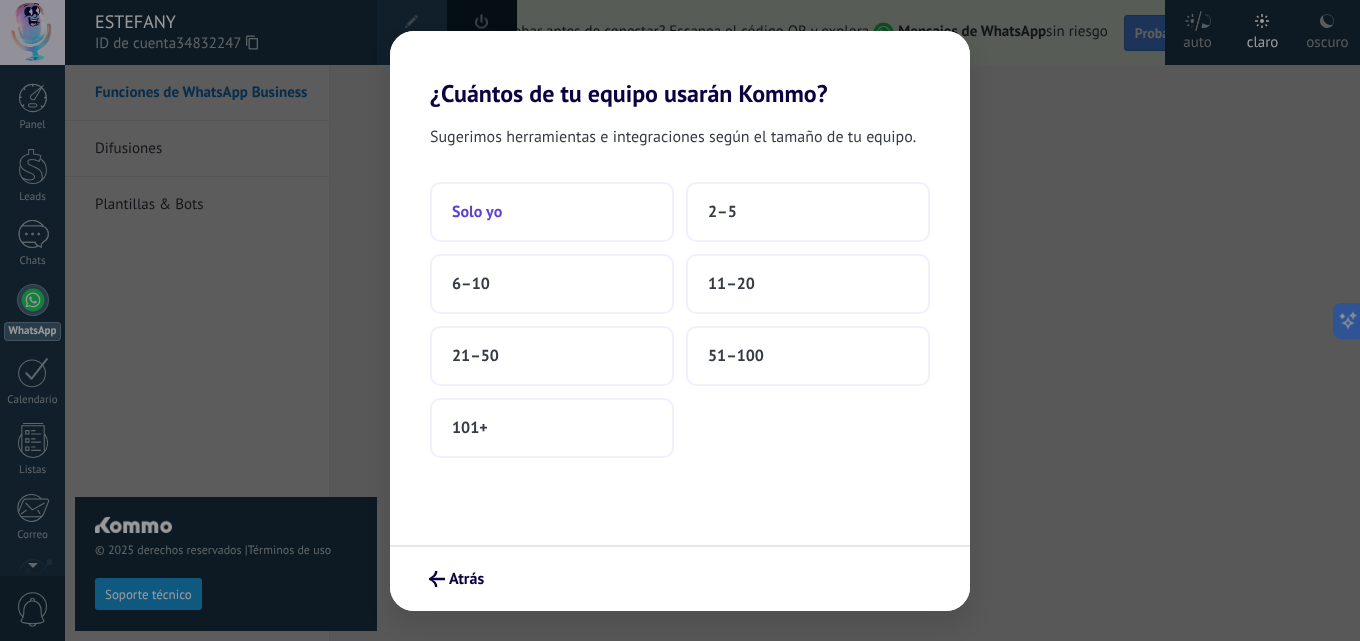 click on "Solo yo" at bounding box center [477, 212] 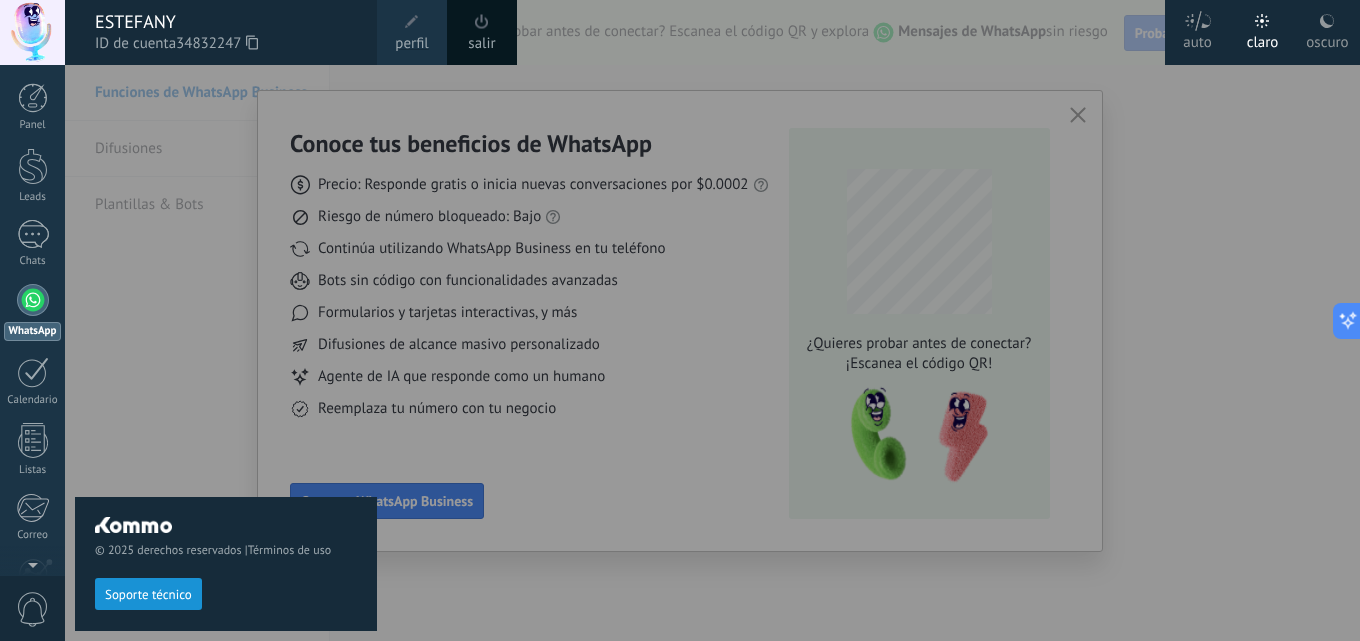 click at bounding box center (745, 320) 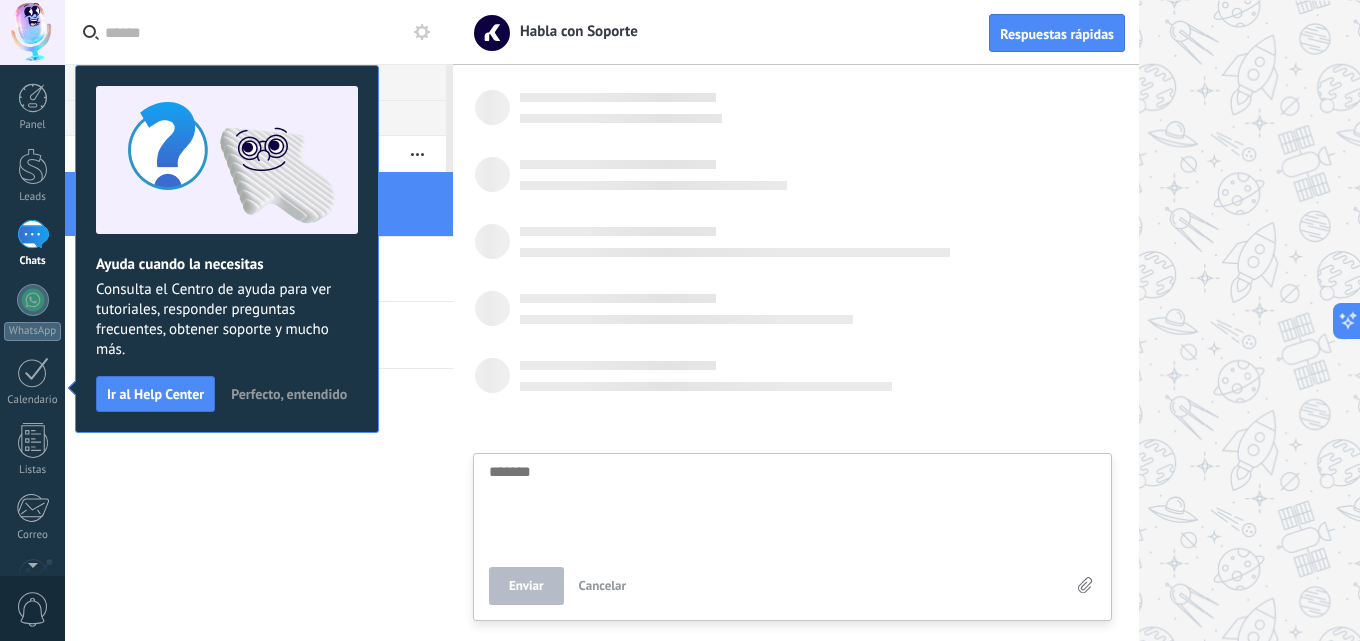 scroll, scrollTop: 19, scrollLeft: 0, axis: vertical 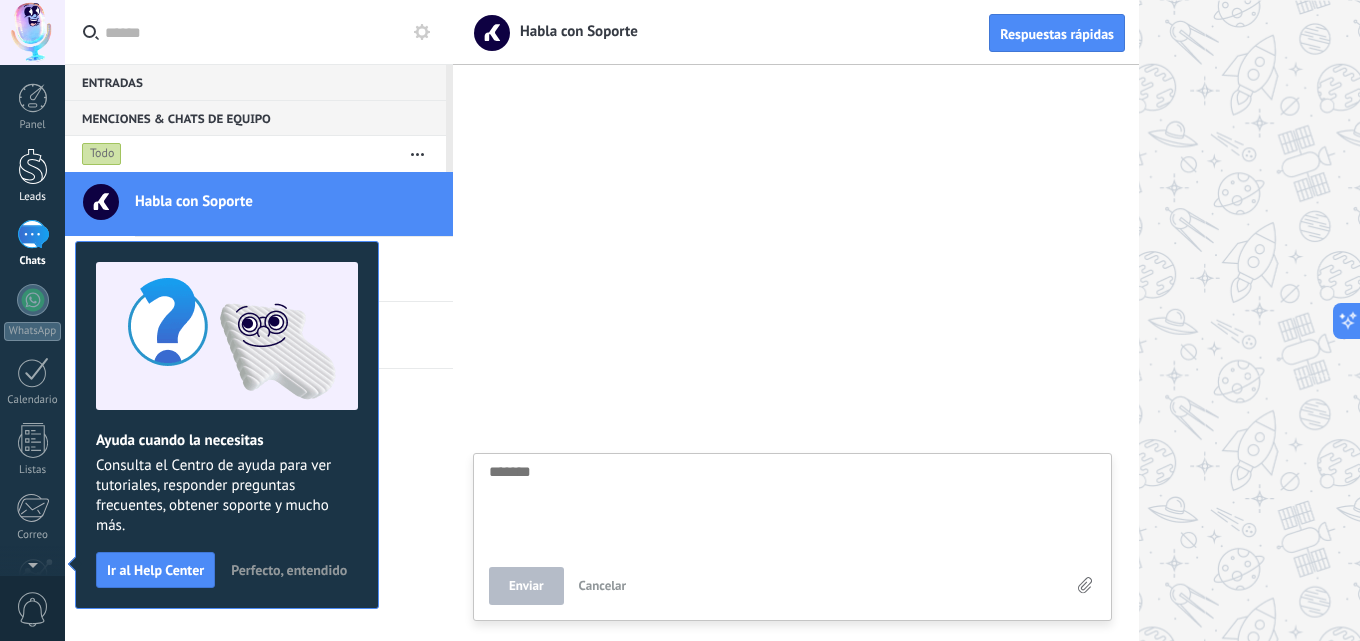 click at bounding box center (33, 166) 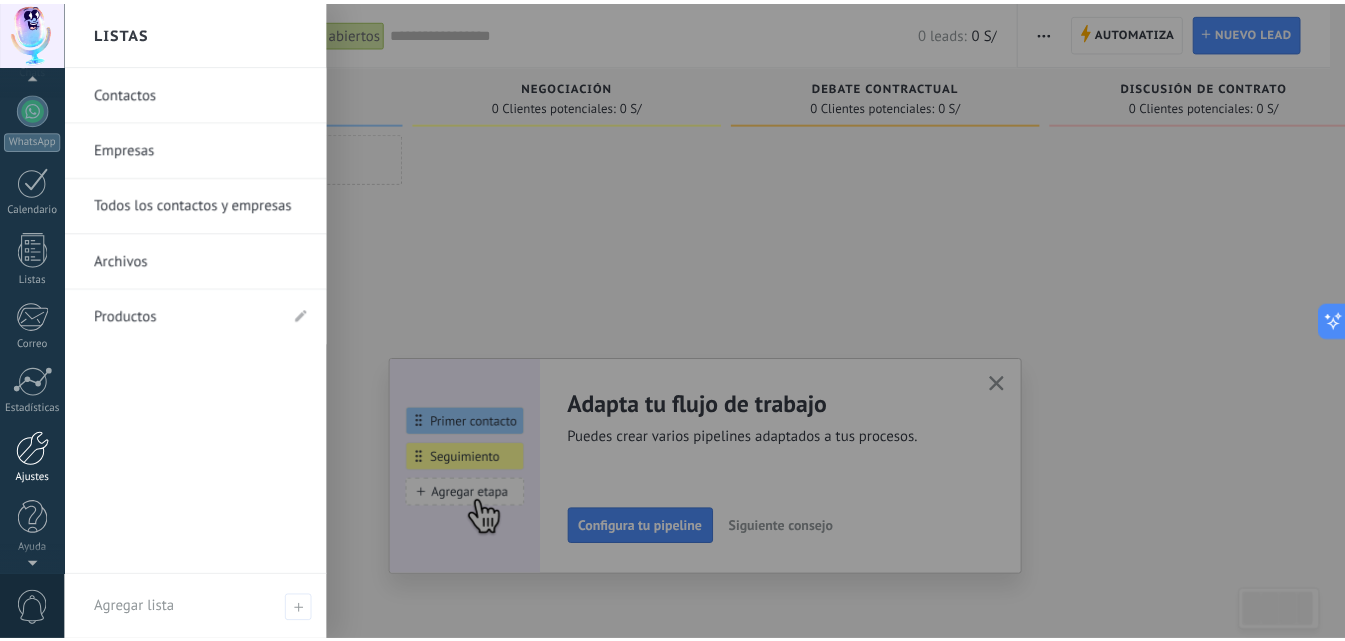 scroll, scrollTop: 0, scrollLeft: 0, axis: both 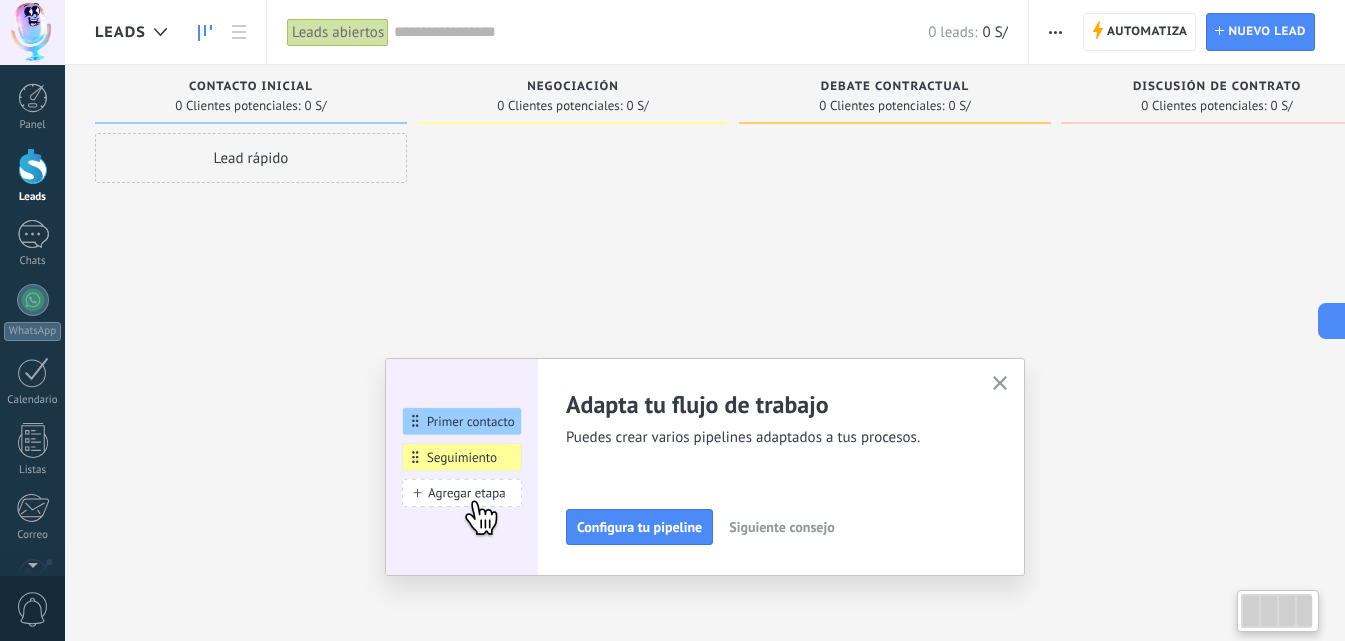 click at bounding box center (573, 323) 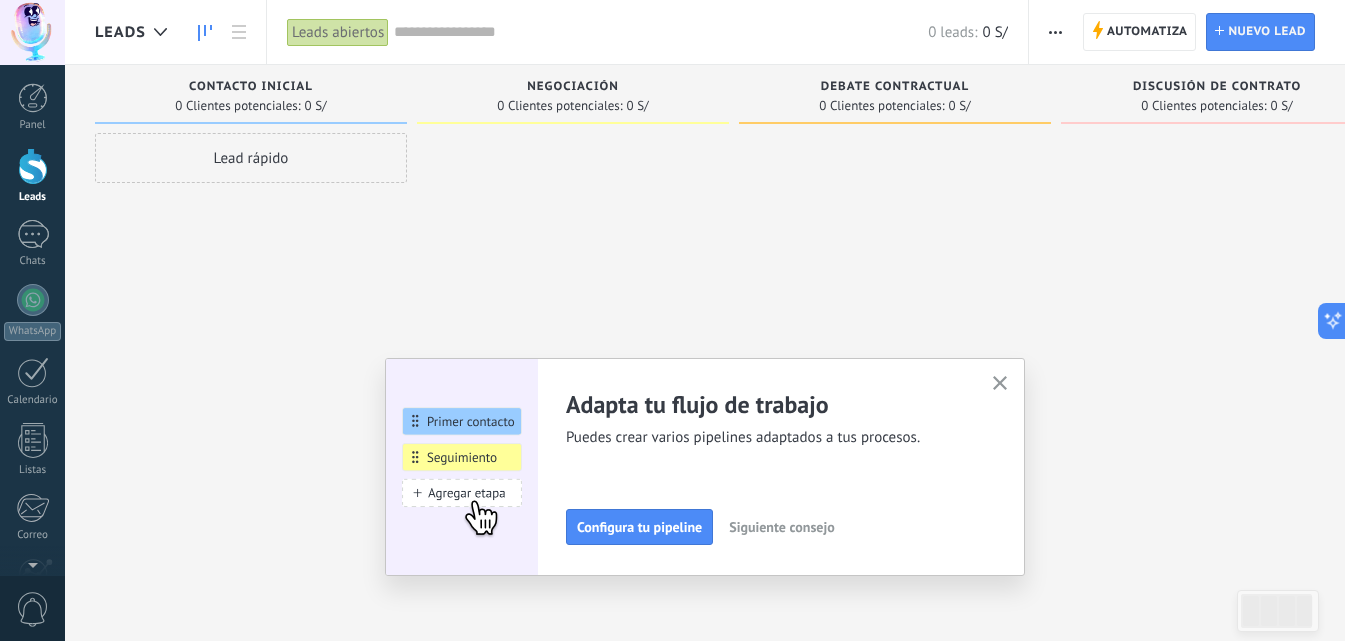 click 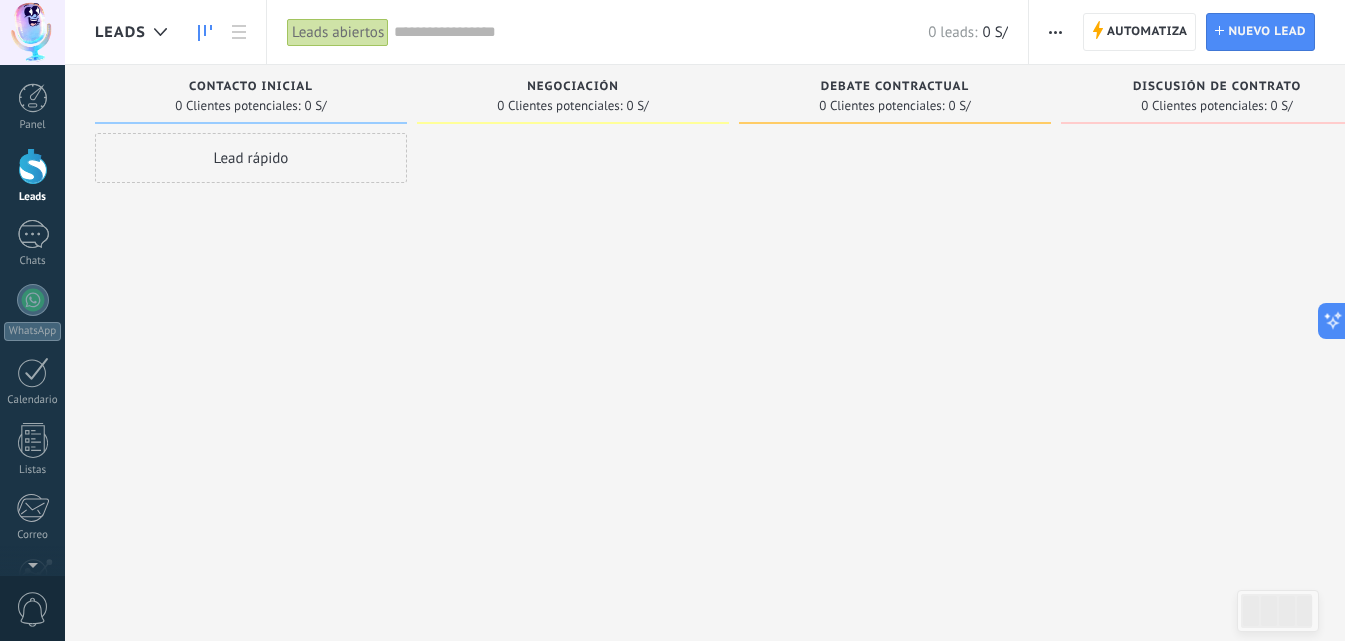 click on "0  Clientes potenciales:" at bounding box center [1203, 106] 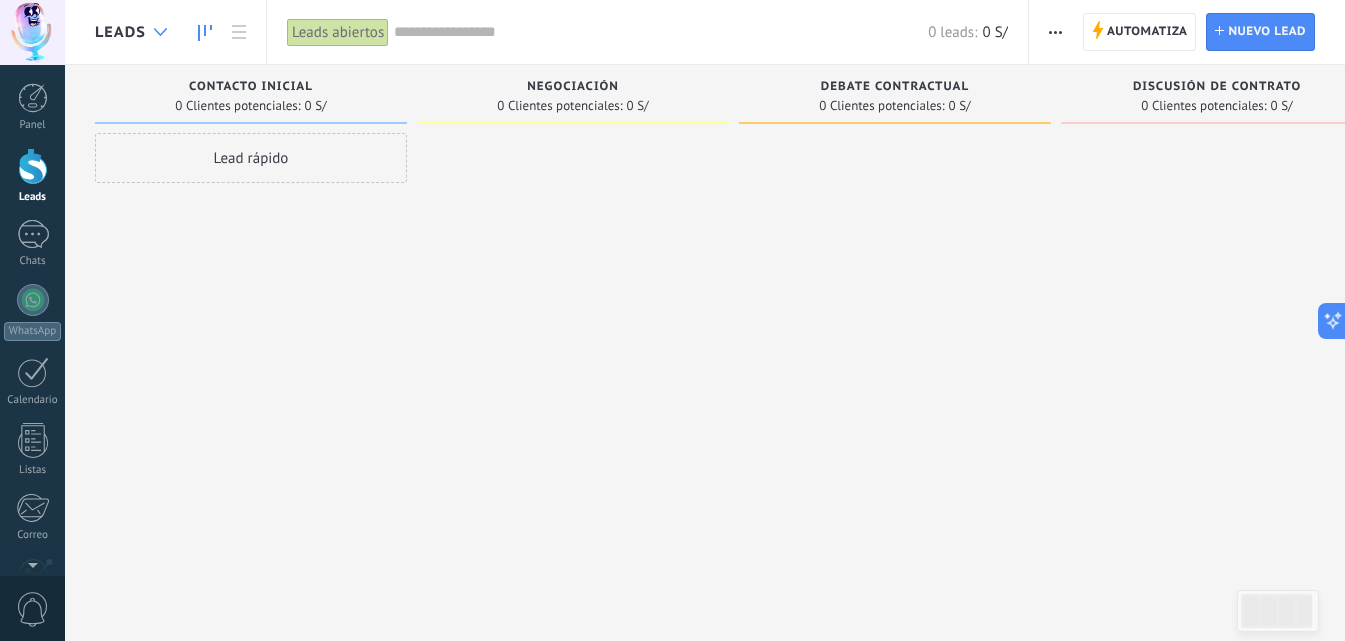 click 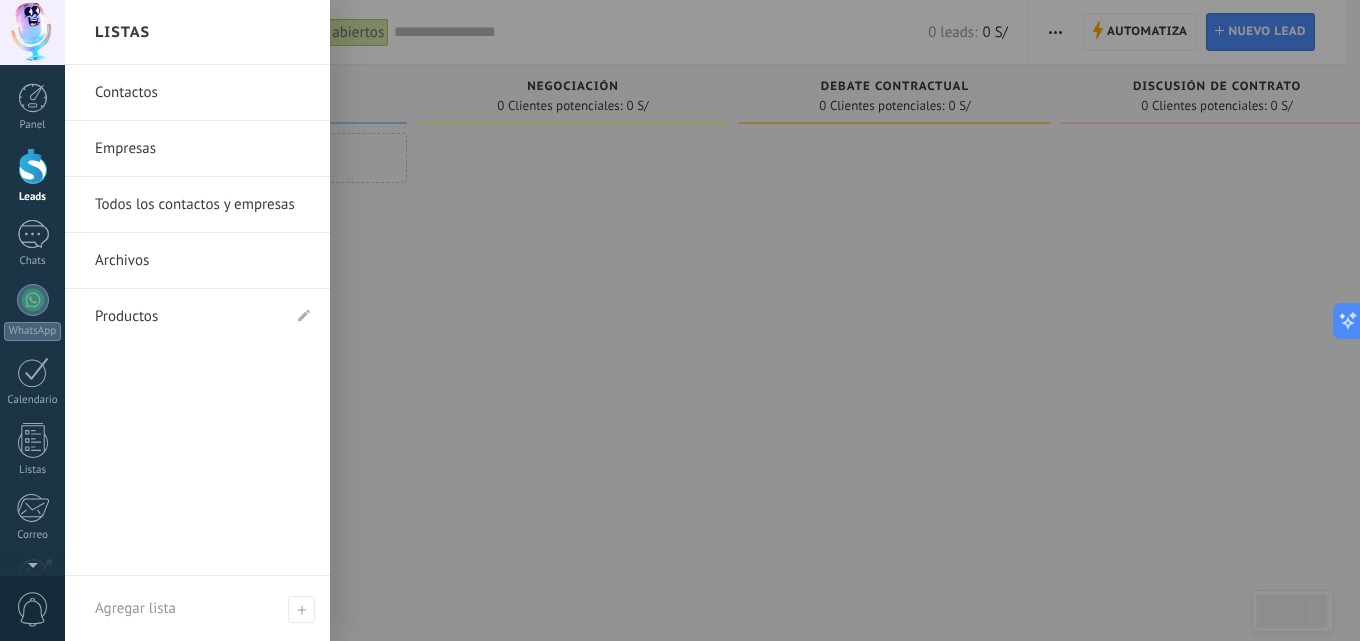 click at bounding box center [745, 320] 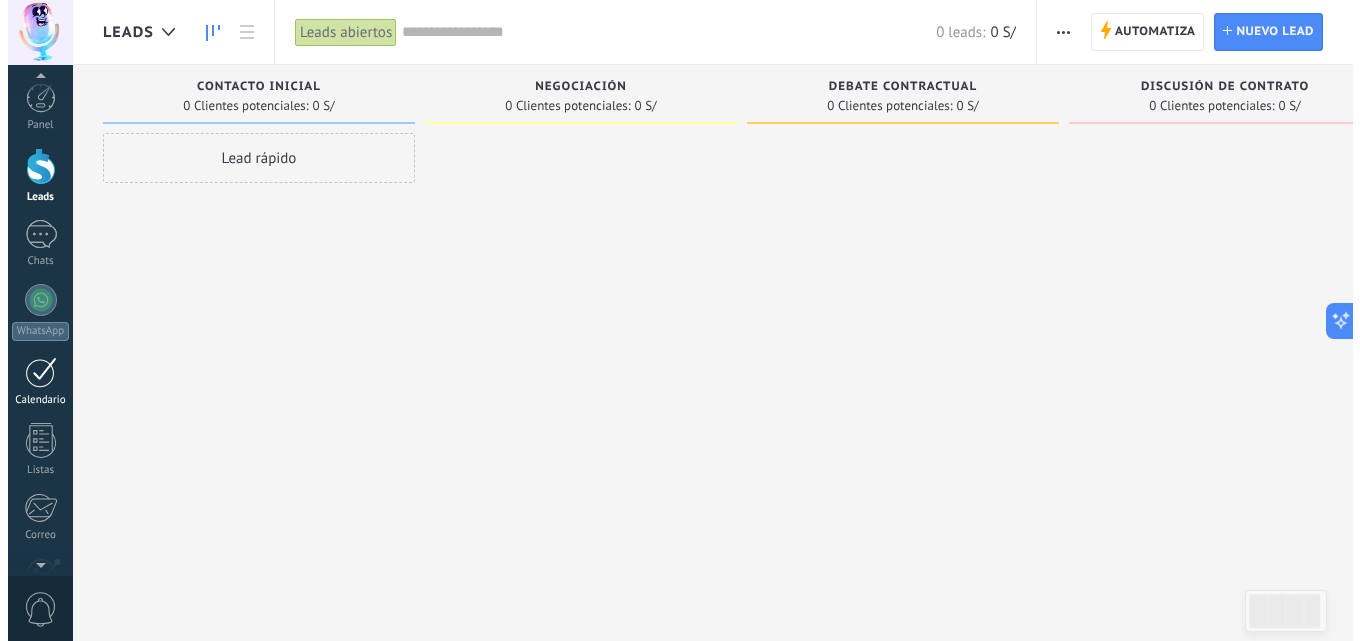 scroll, scrollTop: 0, scrollLeft: 0, axis: both 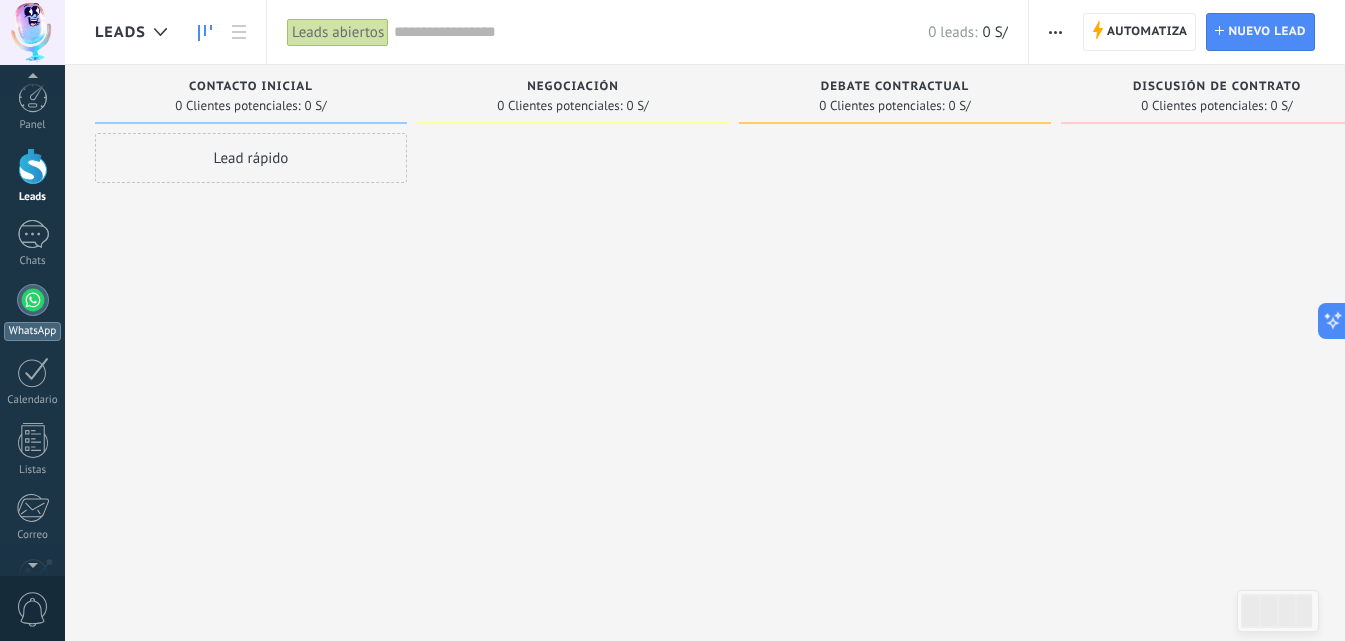 click on "WhatsApp" at bounding box center (32, 312) 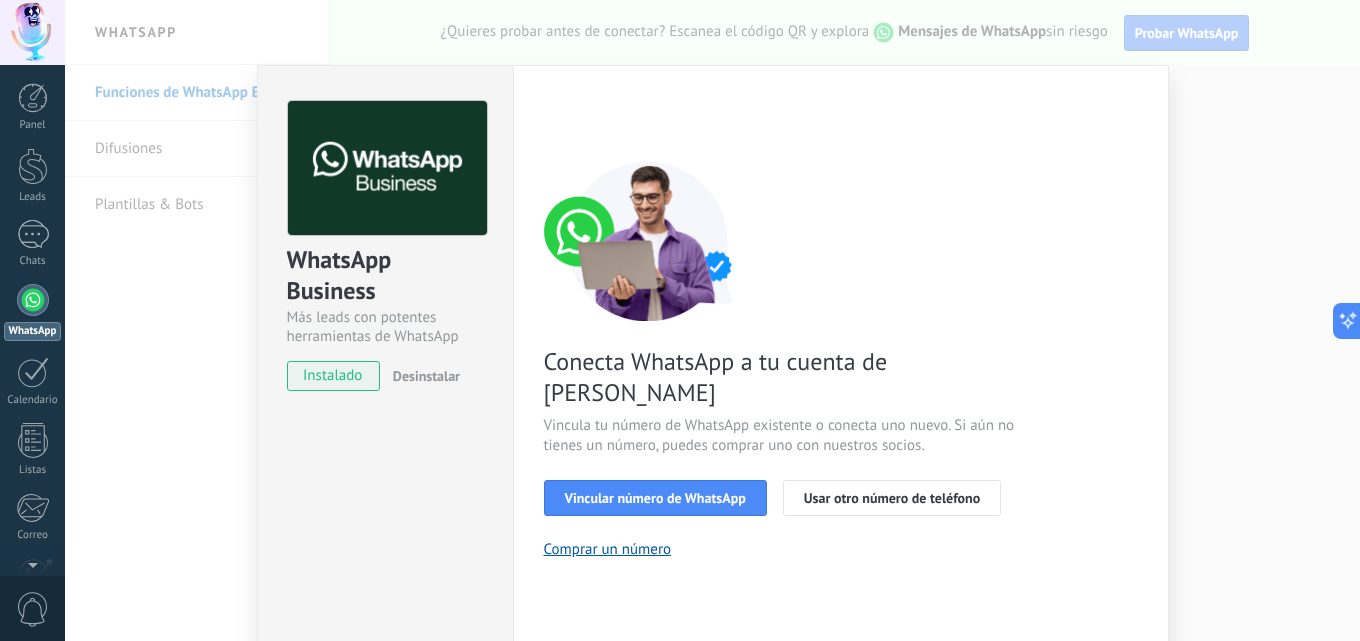 scroll, scrollTop: 189, scrollLeft: 0, axis: vertical 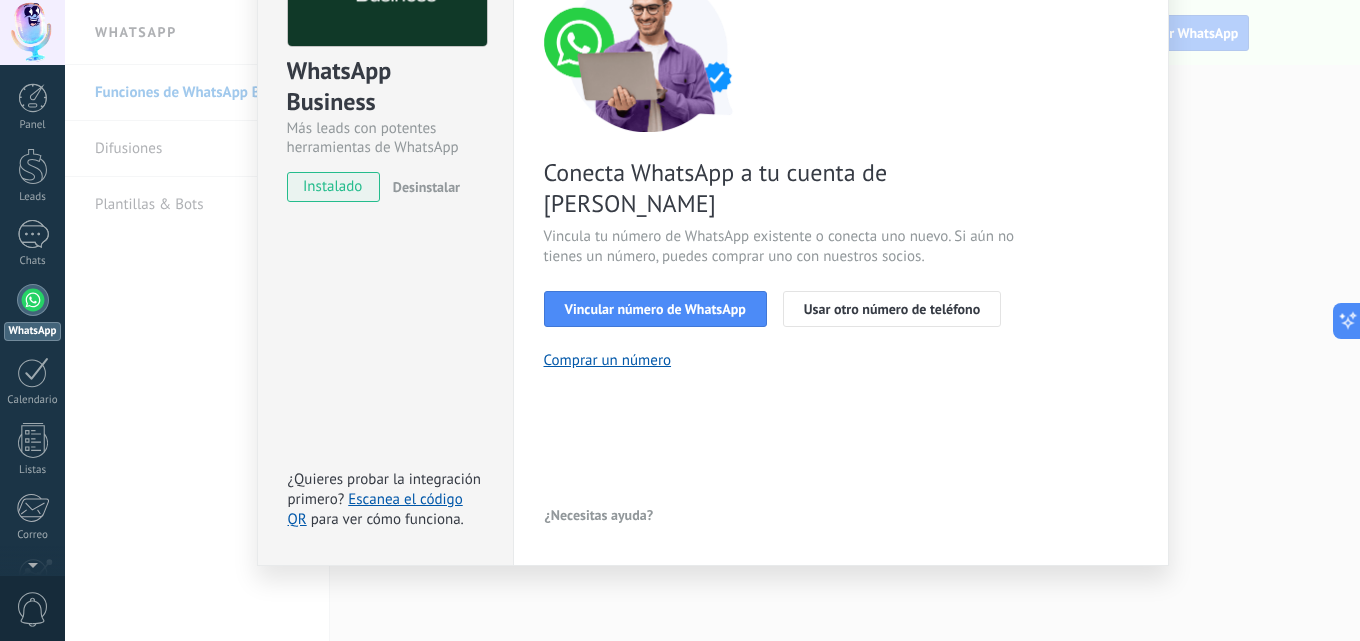 click on "WhatsApp Business Más leads con potentes herramientas de WhatsApp instalado Desinstalar ¿Quieres probar la integración primero?   Escanea el código QR   para ver cómo funciona. Configuraciones Autorizaciones This tab logs the users who have granted integration access to this account. If you want to to remove a user's ability to send requests to the account on behalf of this integration, you can revoke access. If access is revoked from all users, the integration will stop working. This app is installed, but no one has given it access yet. WhatsApp Cloud API más _:  Guardar < Volver 1 Seleccionar aplicación 2 Conectar Facebook  3 Finalizar configuración Conecta WhatsApp a tu cuenta de Kommo Vincula tu número de WhatsApp existente o conecta uno nuevo. Si aún no tienes un número, puedes comprar uno con nuestros socios. Vincular número de WhatsApp Usar otro número de teléfono Comprar un número ¿Necesitas ayuda?" at bounding box center (712, 320) 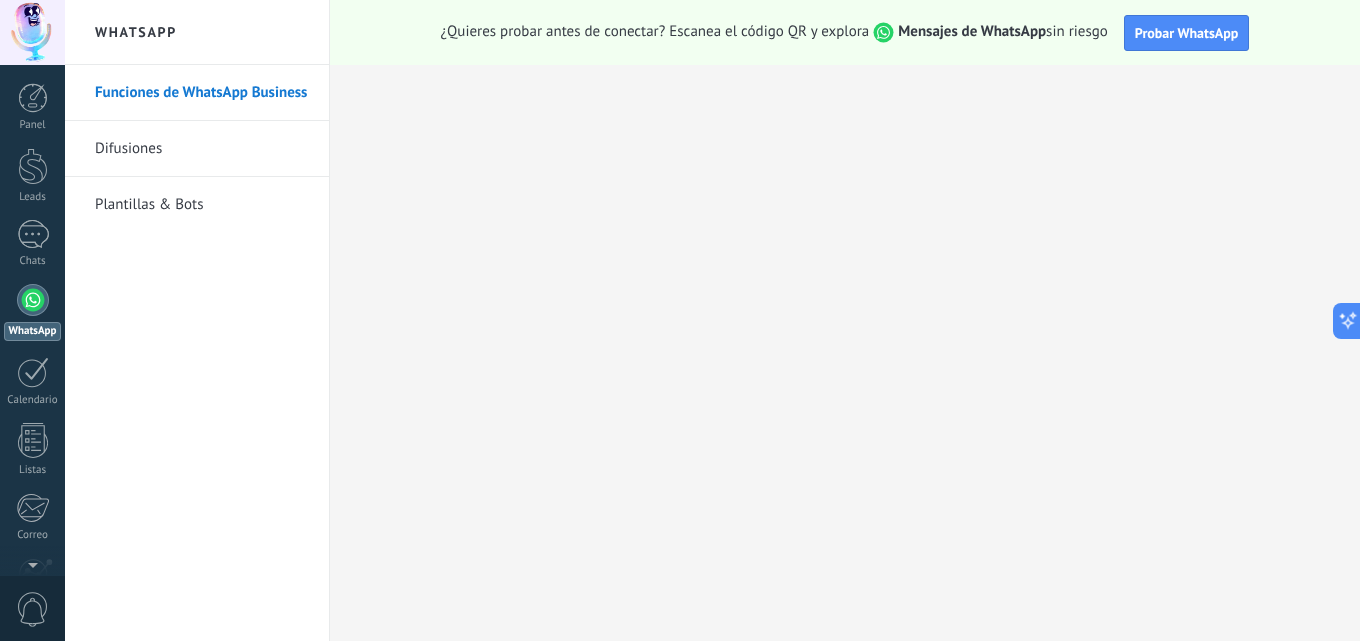scroll, scrollTop: 0, scrollLeft: 0, axis: both 